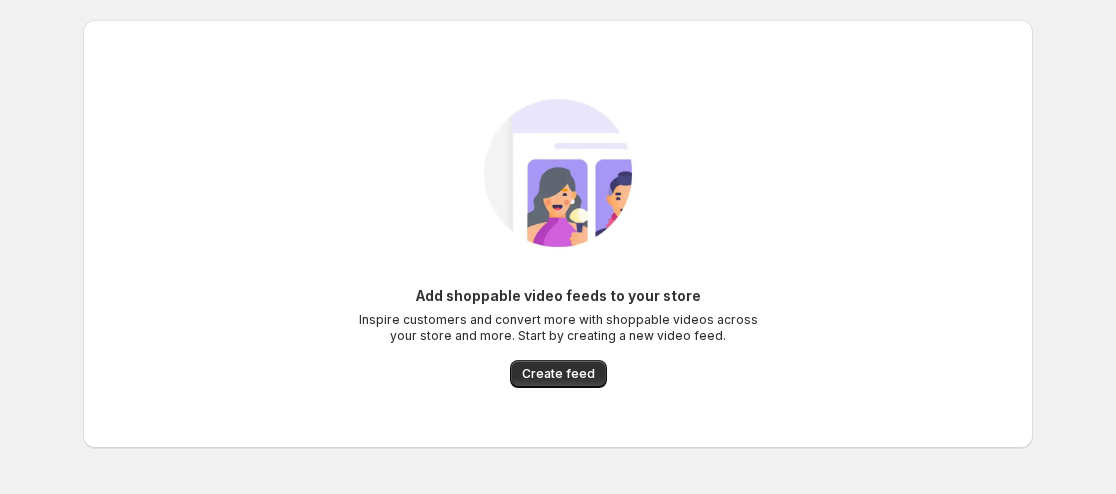 scroll, scrollTop: 0, scrollLeft: 0, axis: both 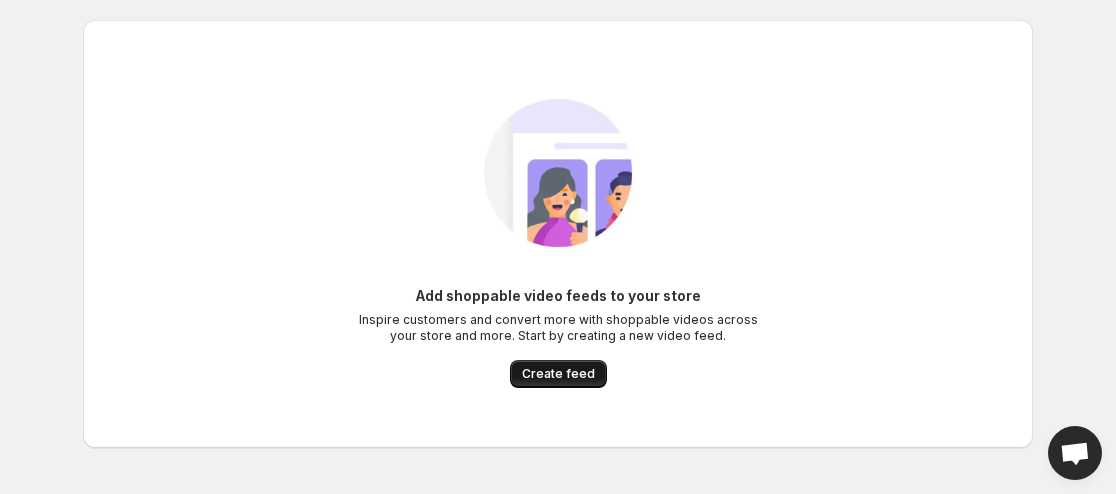 click on "Create feed" at bounding box center (558, 374) 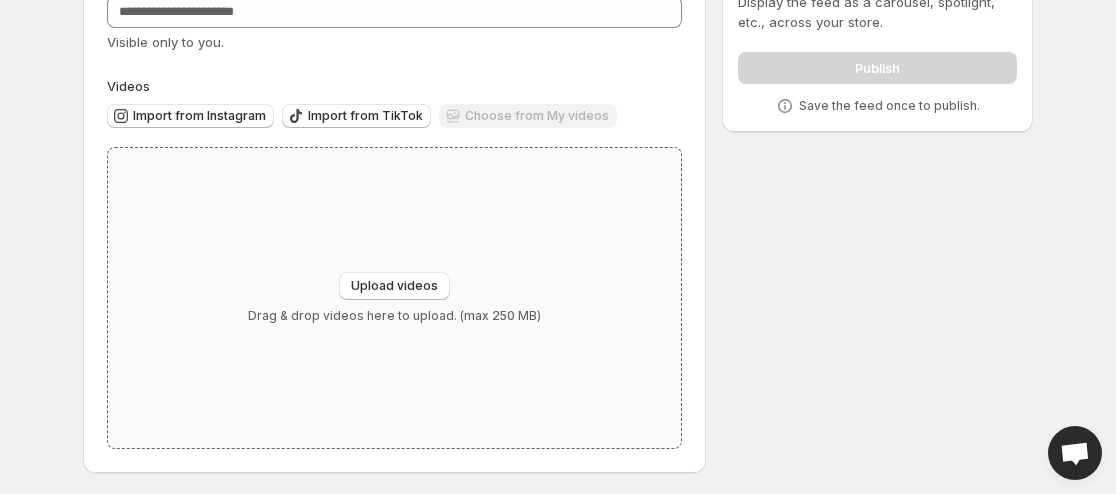 scroll, scrollTop: 131, scrollLeft: 0, axis: vertical 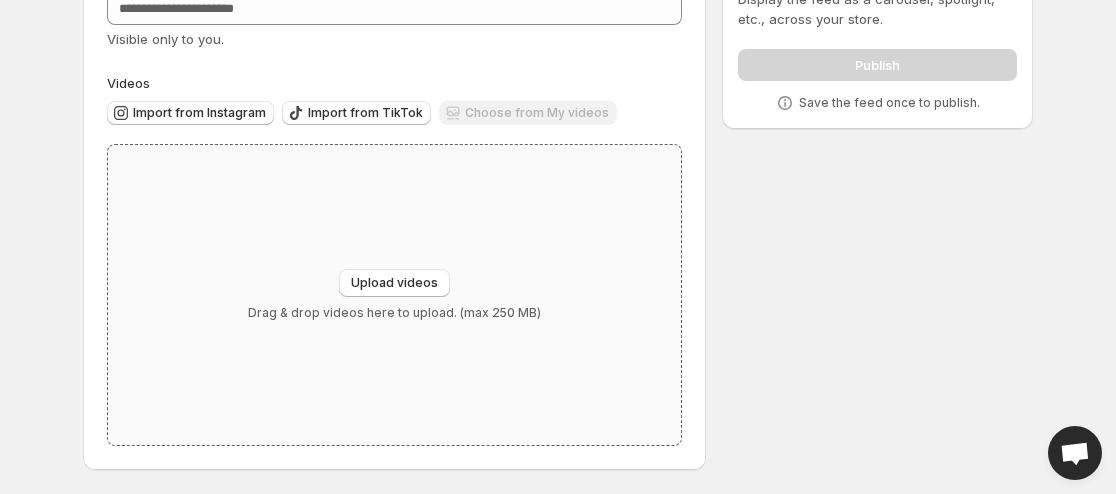 click on "Upload videos Drag & drop videos here to upload. (max 250 MB)" at bounding box center (394, 295) 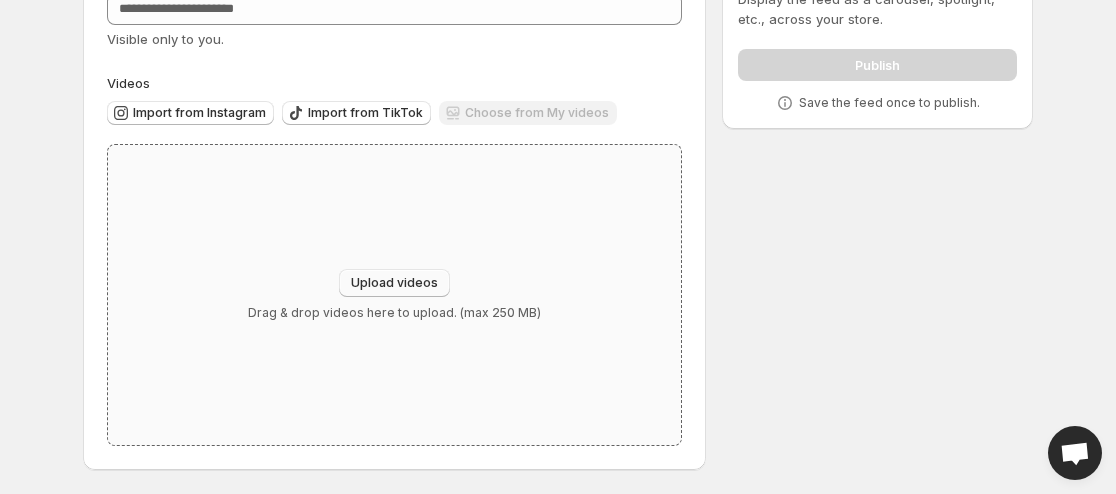 click on "Upload videos" at bounding box center [394, 283] 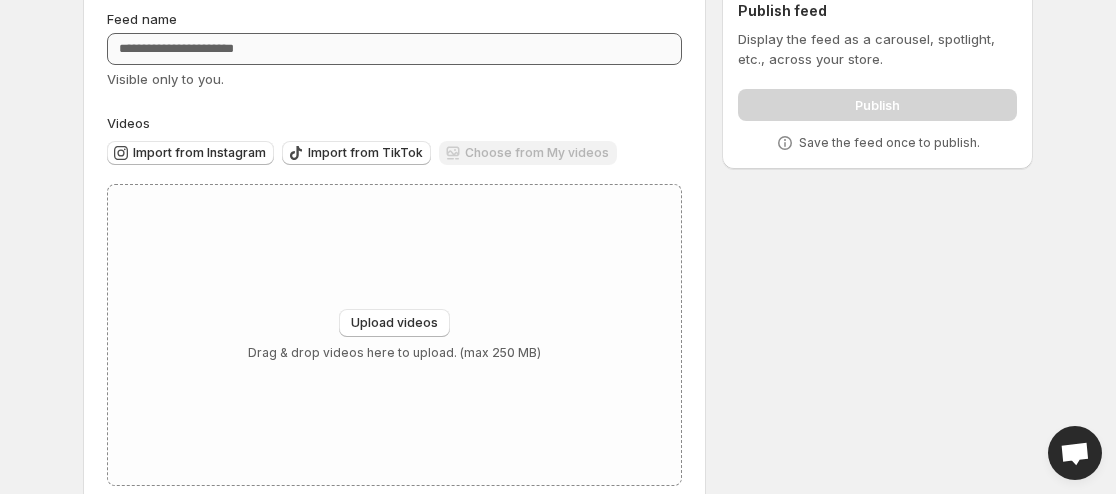 scroll, scrollTop: 0, scrollLeft: 0, axis: both 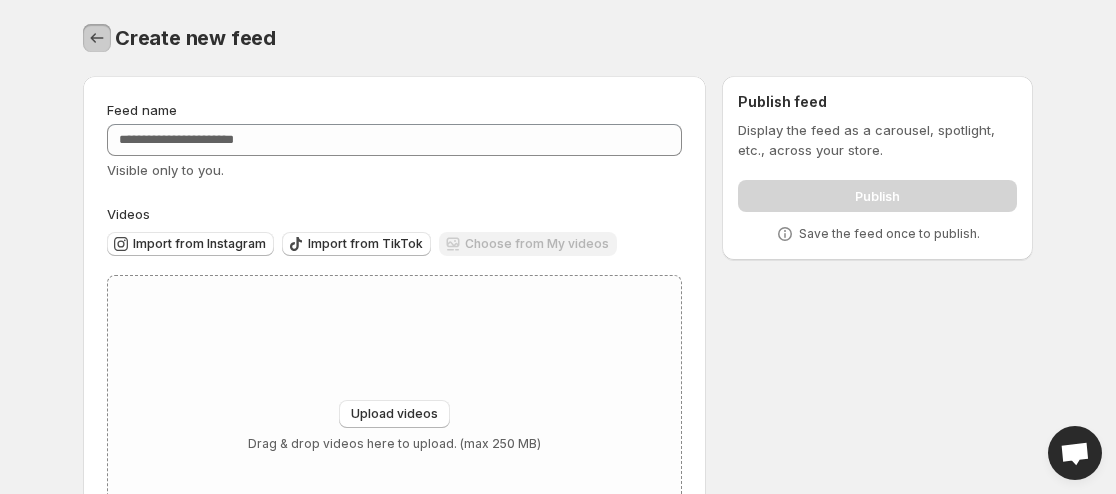 click at bounding box center (97, 38) 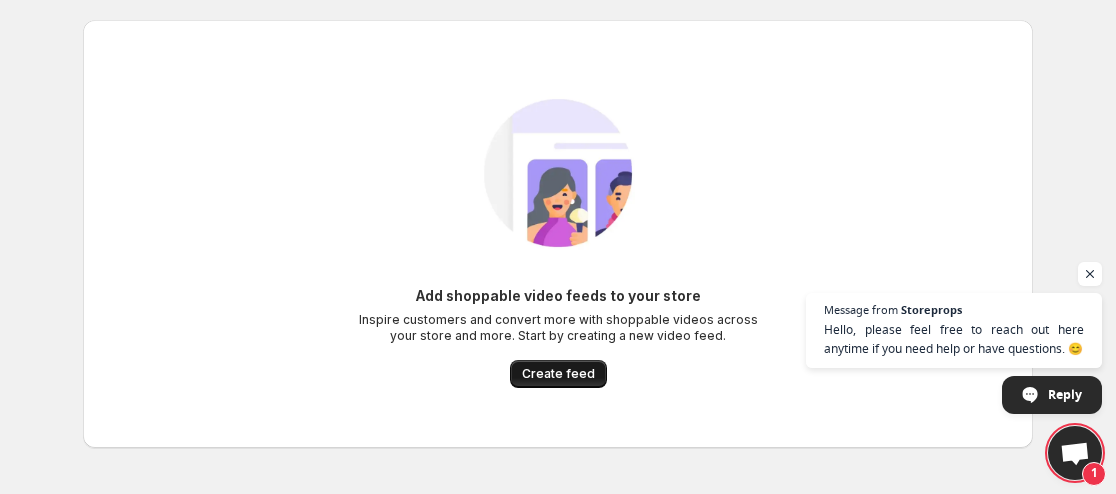 click on "Create feed" at bounding box center [558, 374] 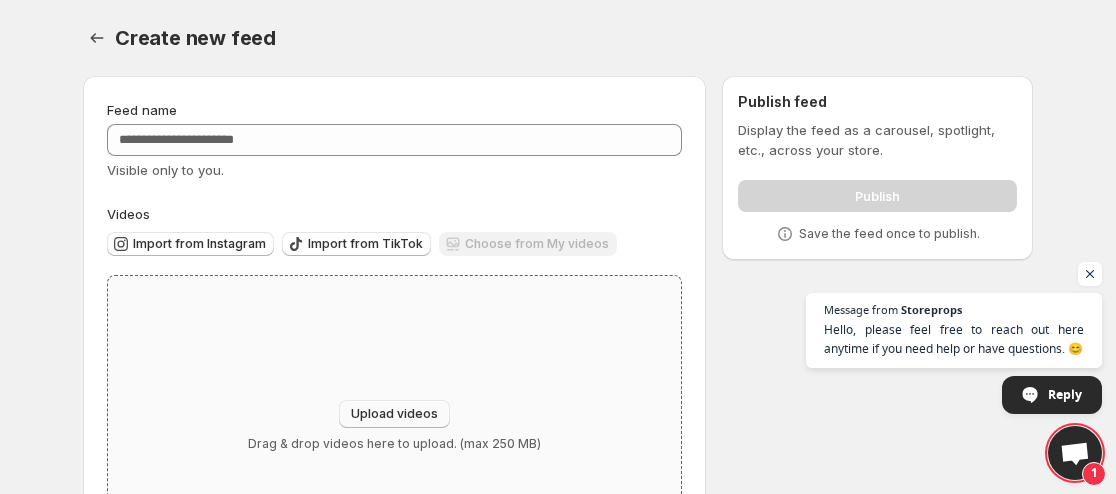 click on "Upload videos" at bounding box center [394, 414] 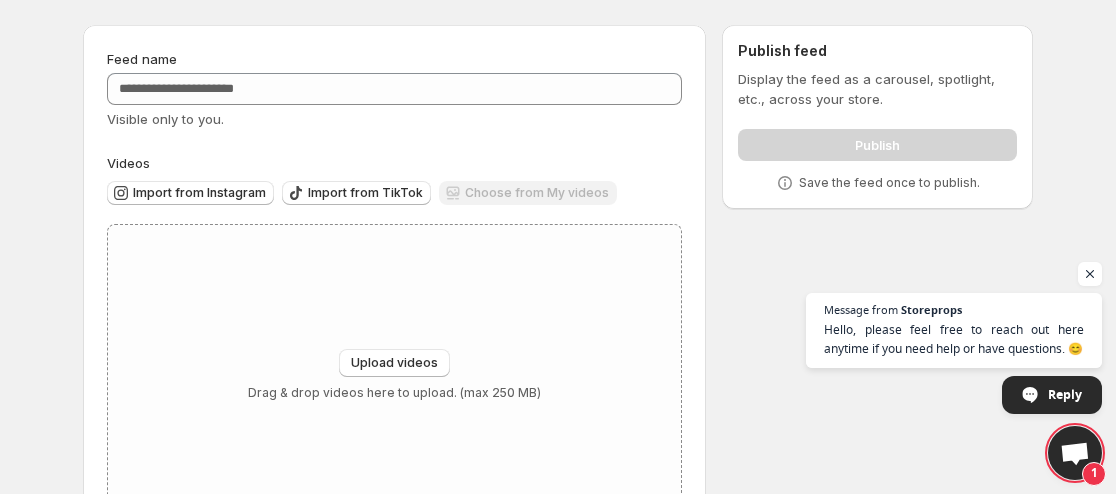 scroll, scrollTop: 100, scrollLeft: 0, axis: vertical 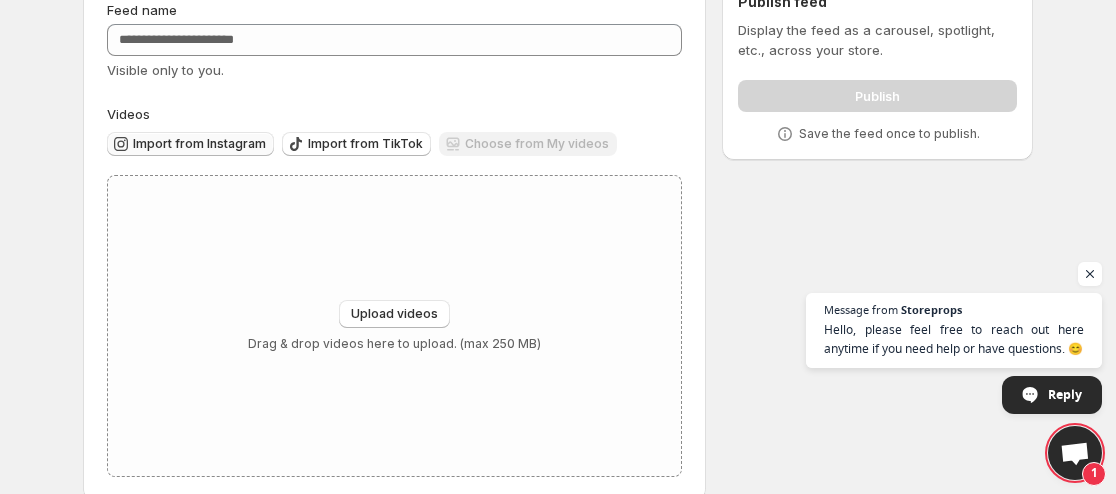 click on "Import from Instagram" at bounding box center (199, 144) 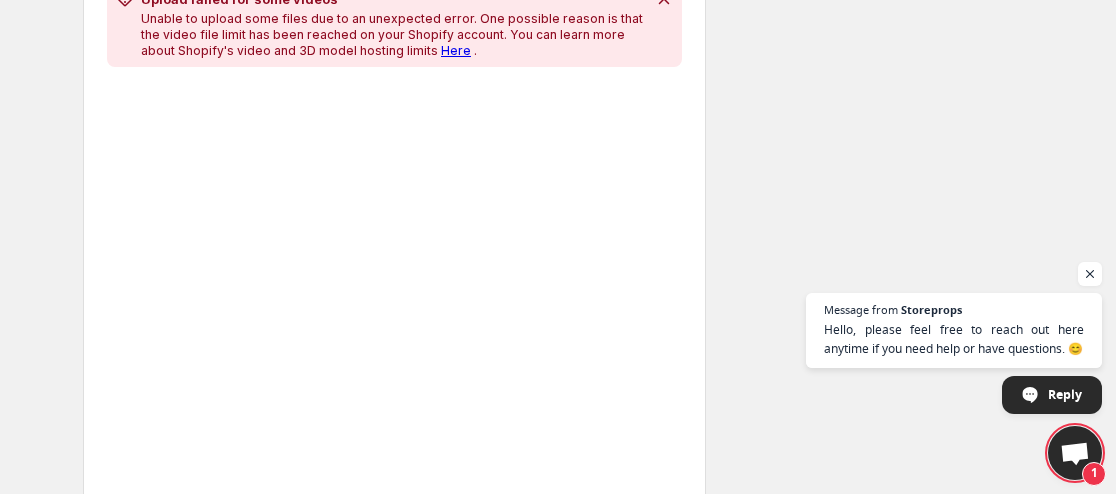 scroll, scrollTop: 320, scrollLeft: 0, axis: vertical 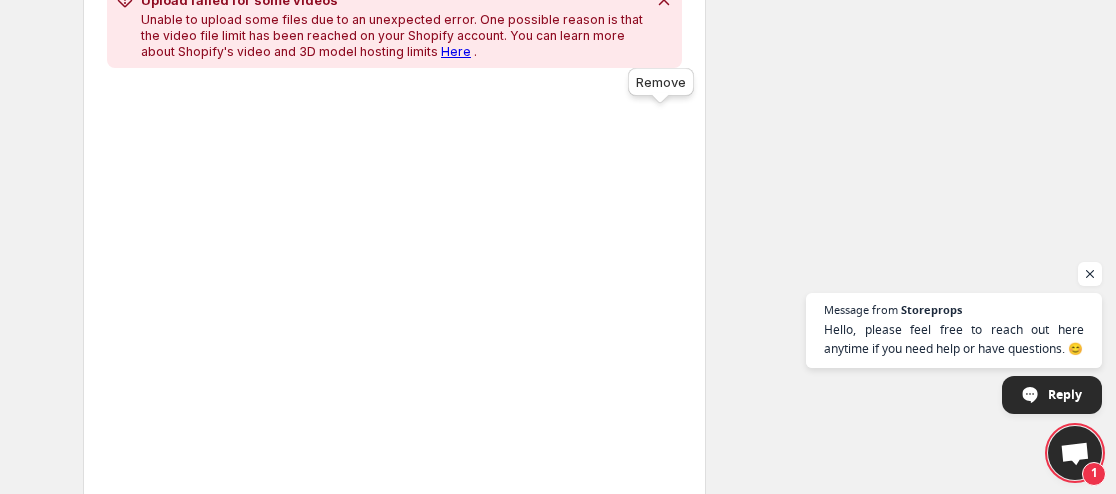 click at bounding box center (917, 2127) 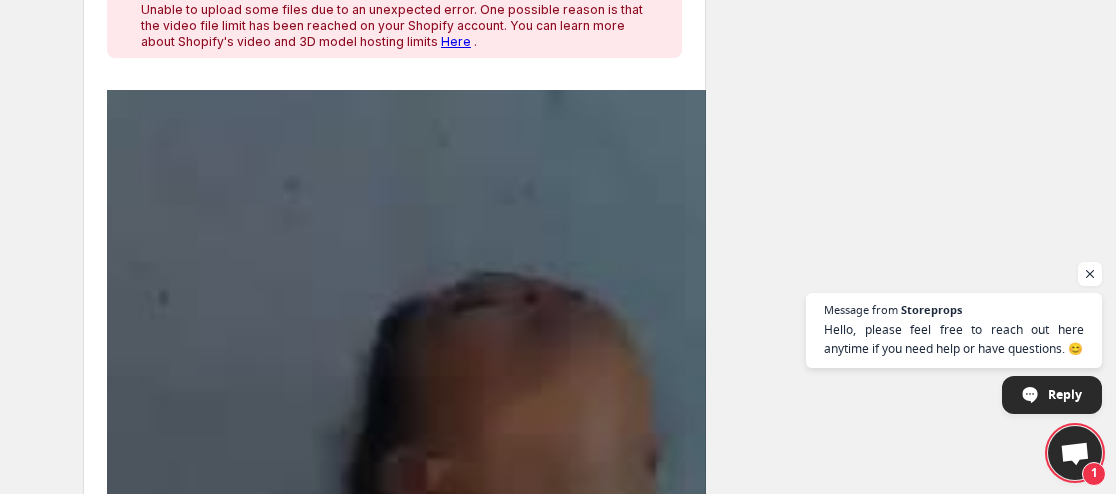 scroll, scrollTop: 130, scrollLeft: 0, axis: vertical 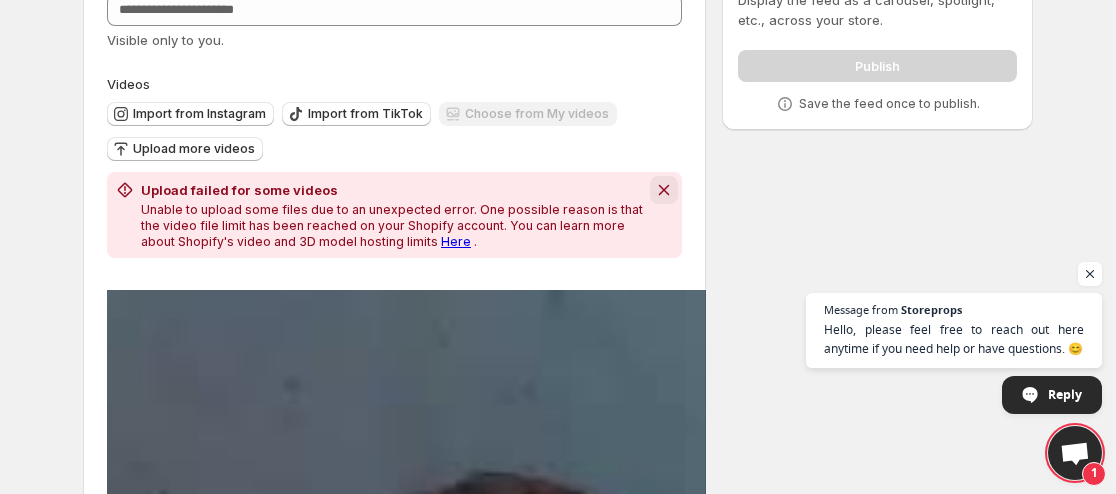 click at bounding box center (664, 190) 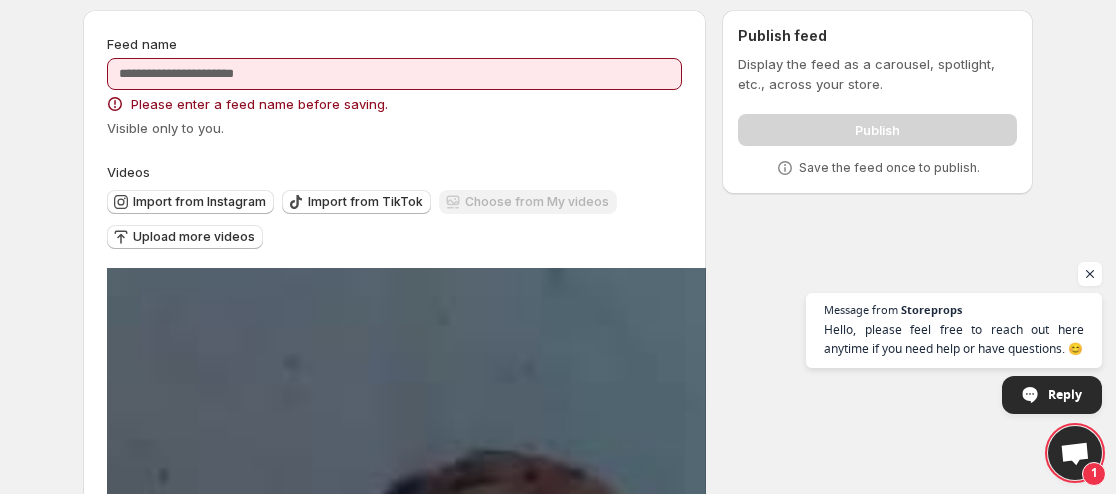 scroll, scrollTop: 20, scrollLeft: 0, axis: vertical 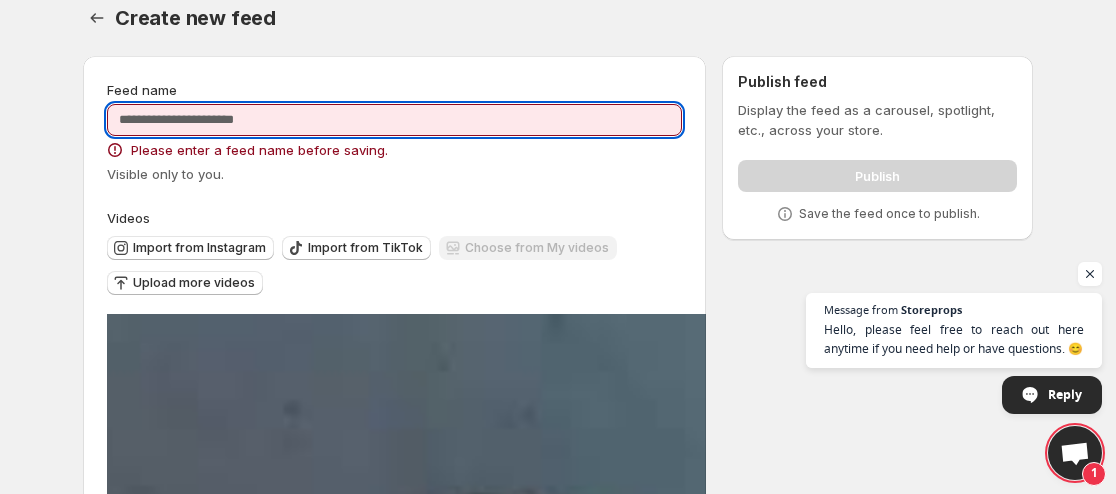click on "Feed name" at bounding box center [394, 120] 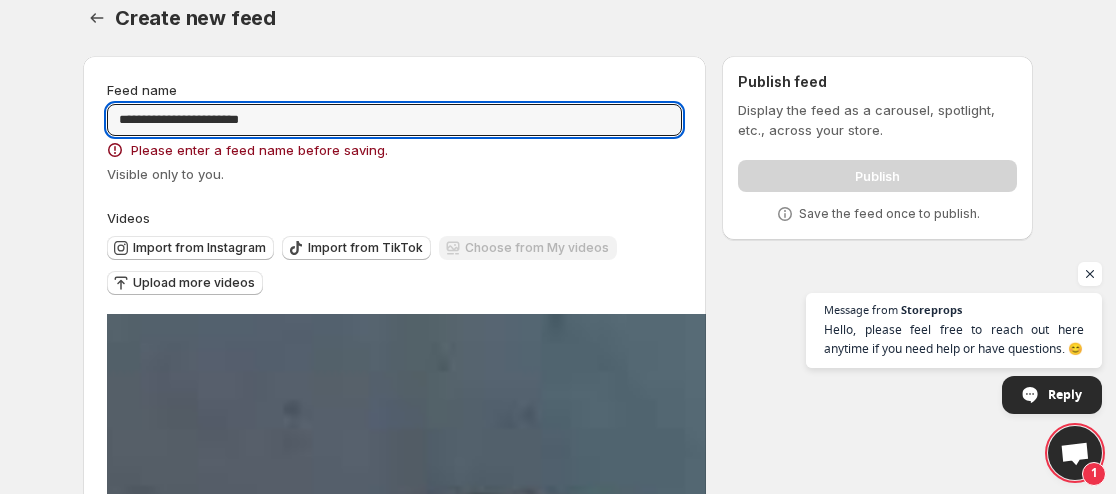 type on "**********" 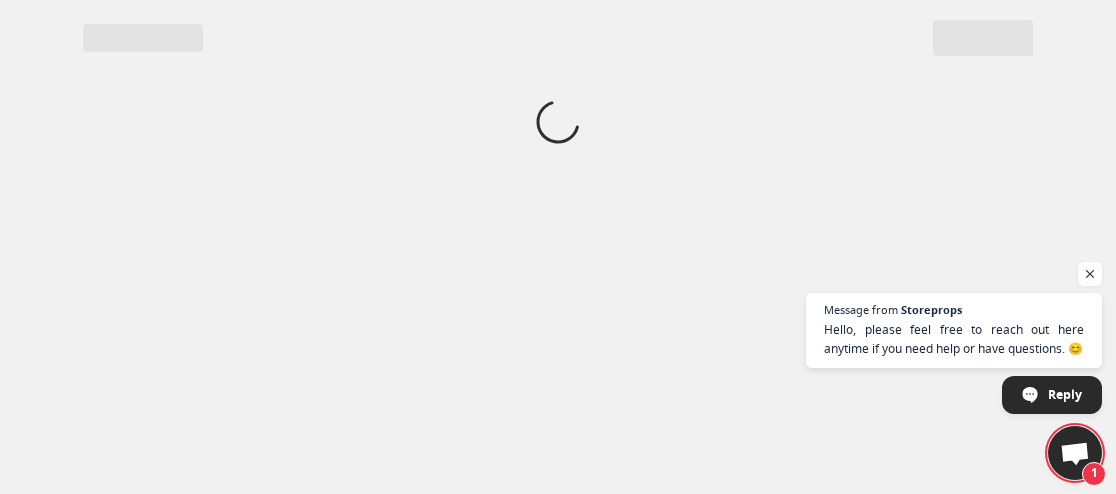 scroll, scrollTop: 0, scrollLeft: 0, axis: both 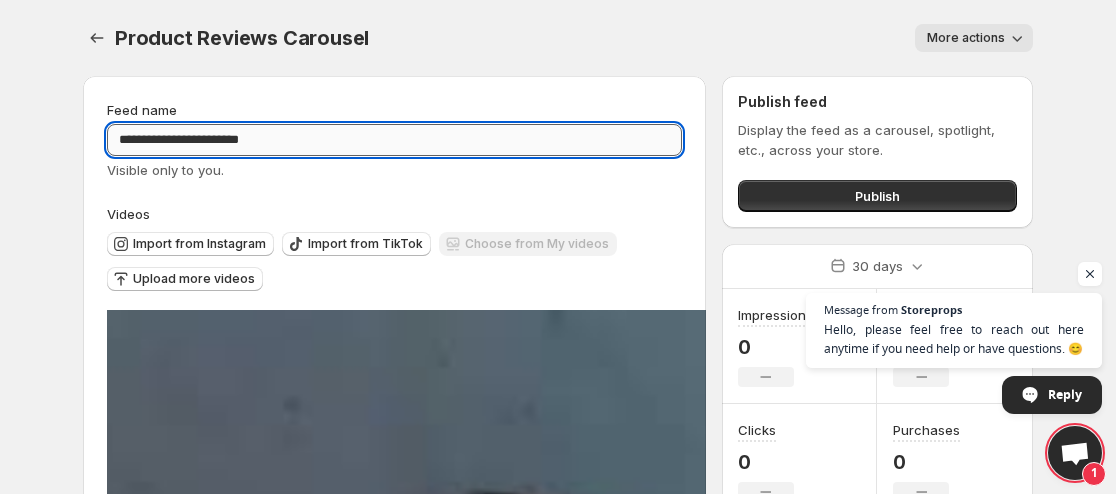 click on "**********" at bounding box center (394, 140) 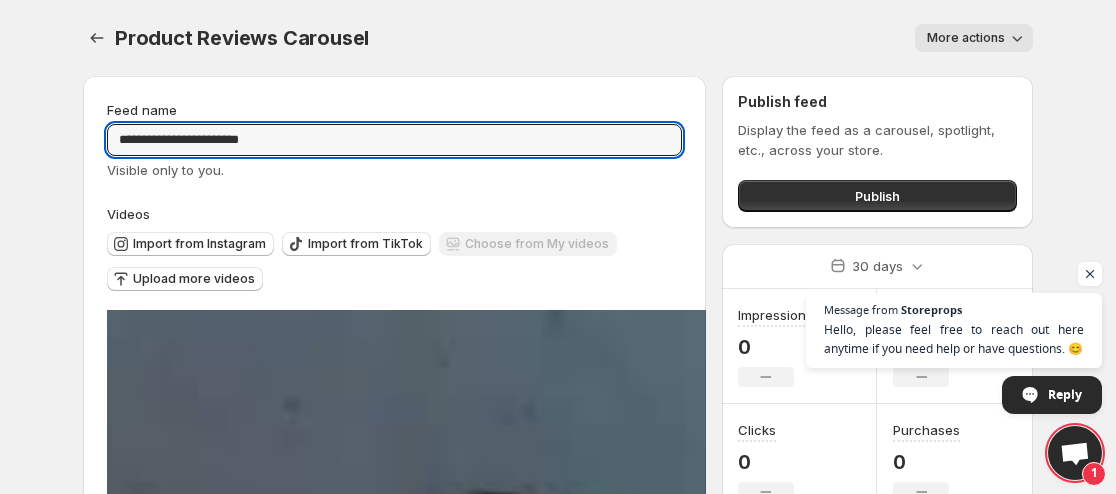 click on "More actions" at bounding box center (713, 38) 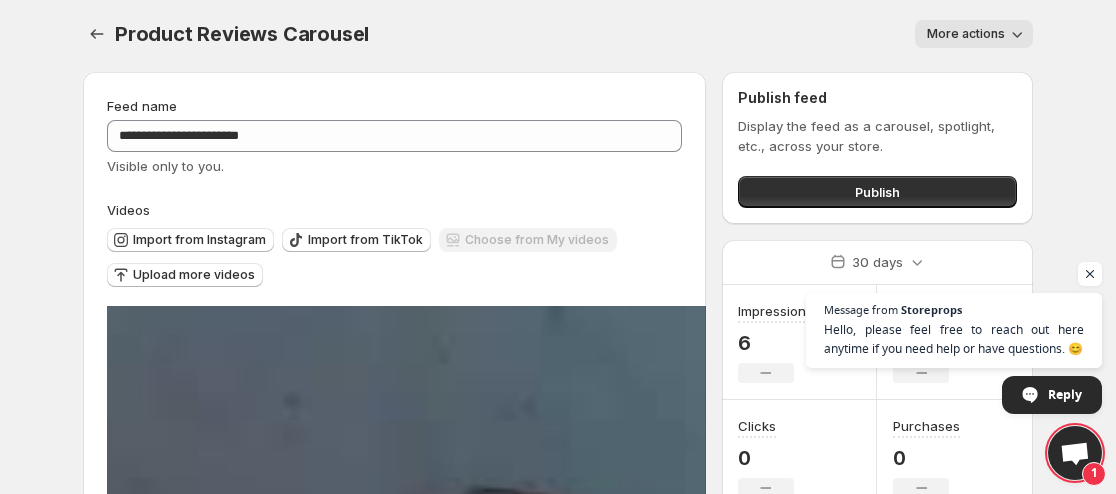 scroll, scrollTop: 0, scrollLeft: 0, axis: both 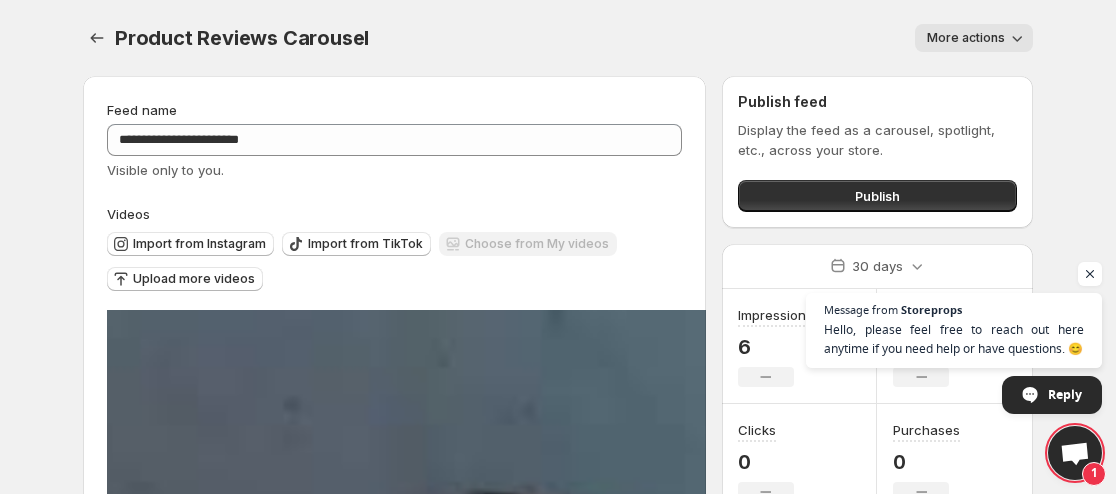 click on "**********" at bounding box center (550, 3757) 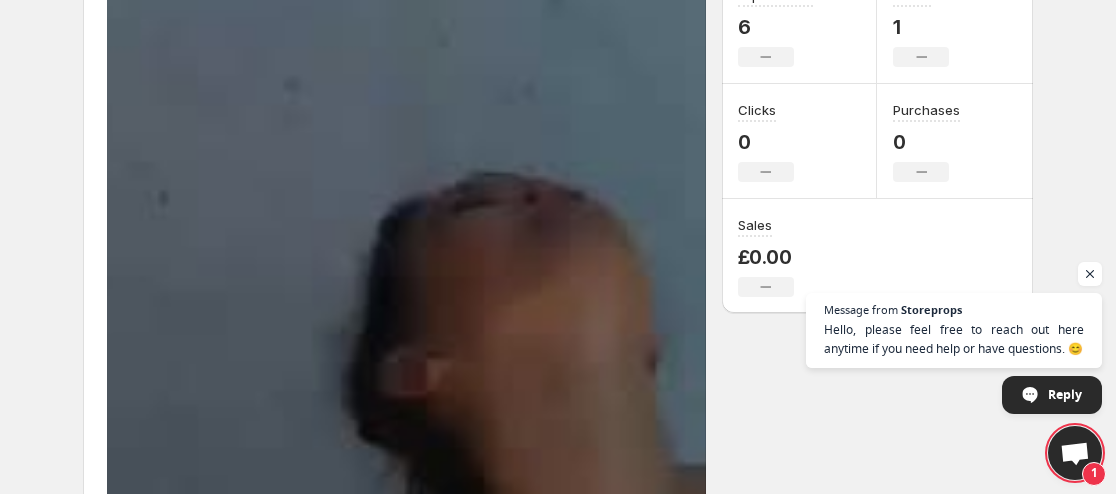 scroll, scrollTop: 220, scrollLeft: 0, axis: vertical 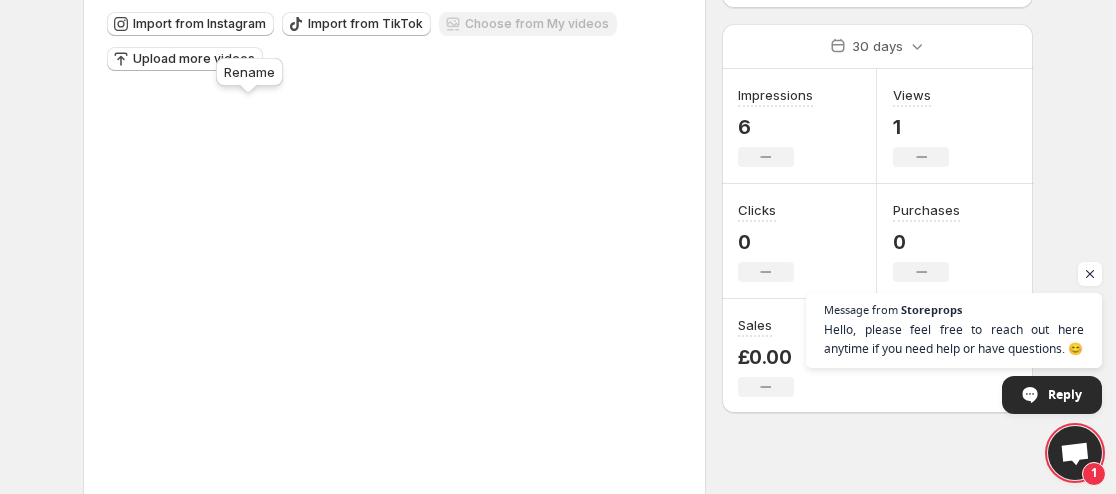click at bounding box center [1310, 812] 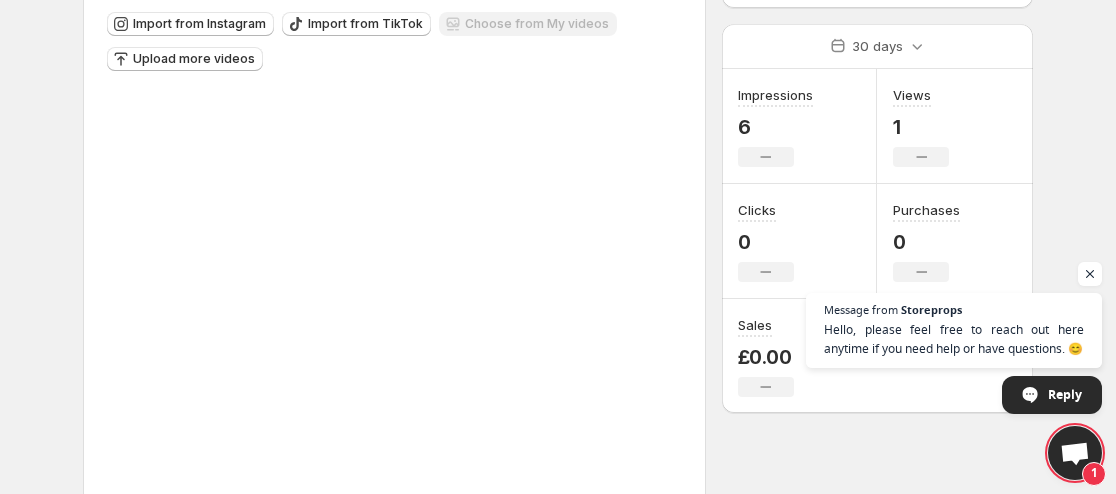click on "Tag products" at bounding box center (157, 858) 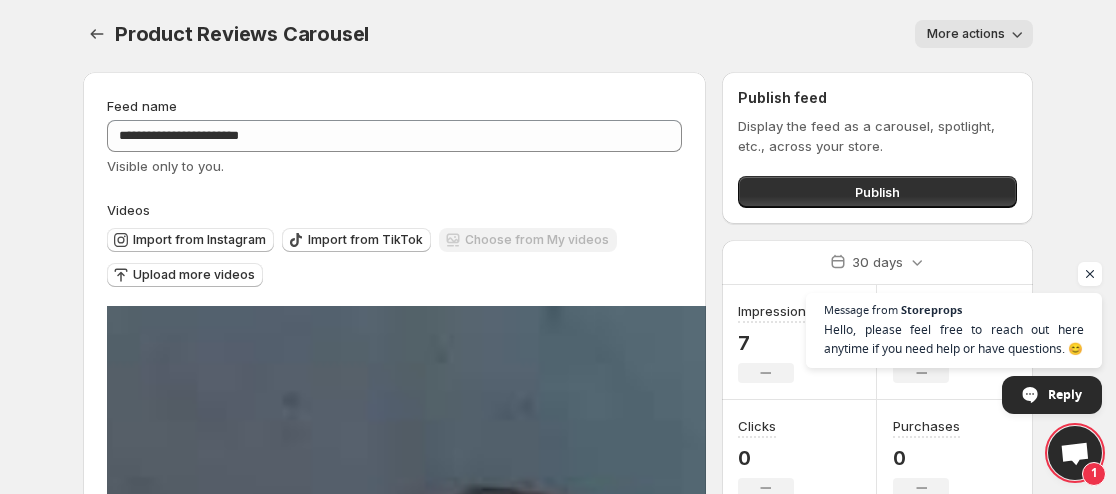 scroll, scrollTop: 0, scrollLeft: 0, axis: both 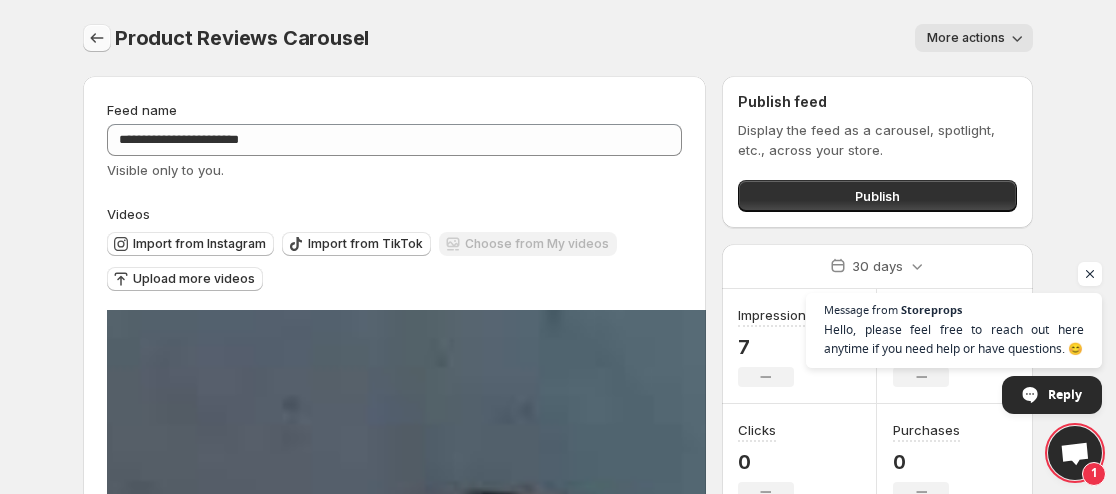 click at bounding box center [97, 38] 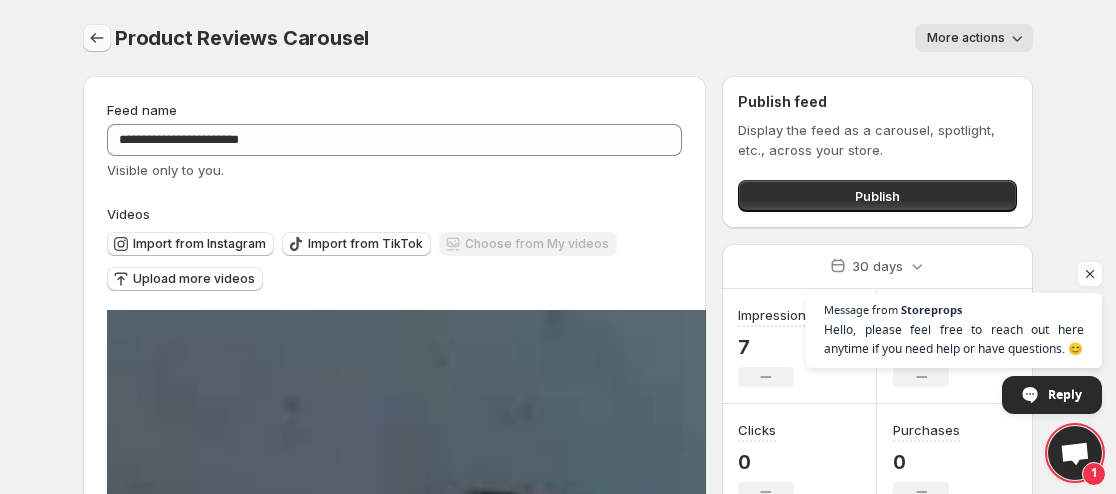click at bounding box center (97, 38) 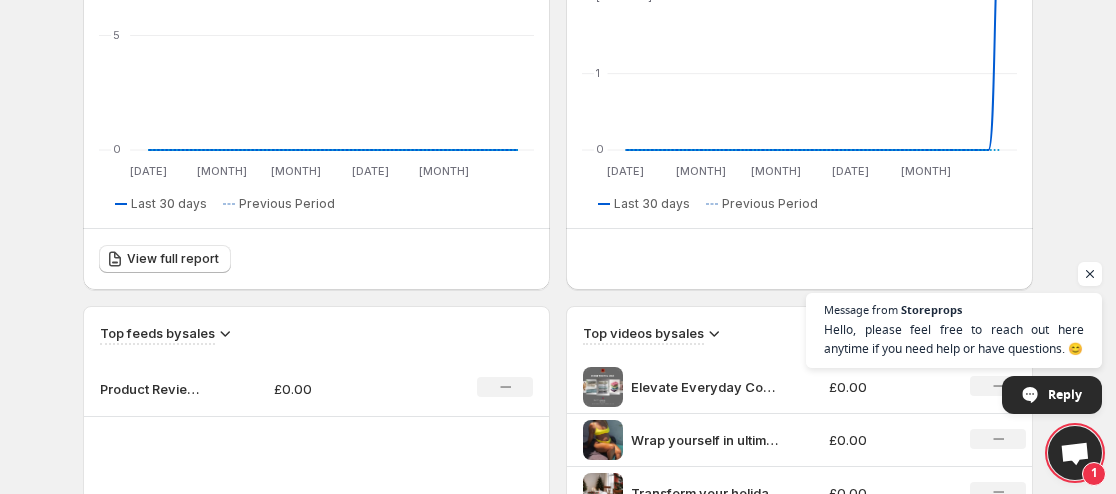 scroll, scrollTop: 0, scrollLeft: 0, axis: both 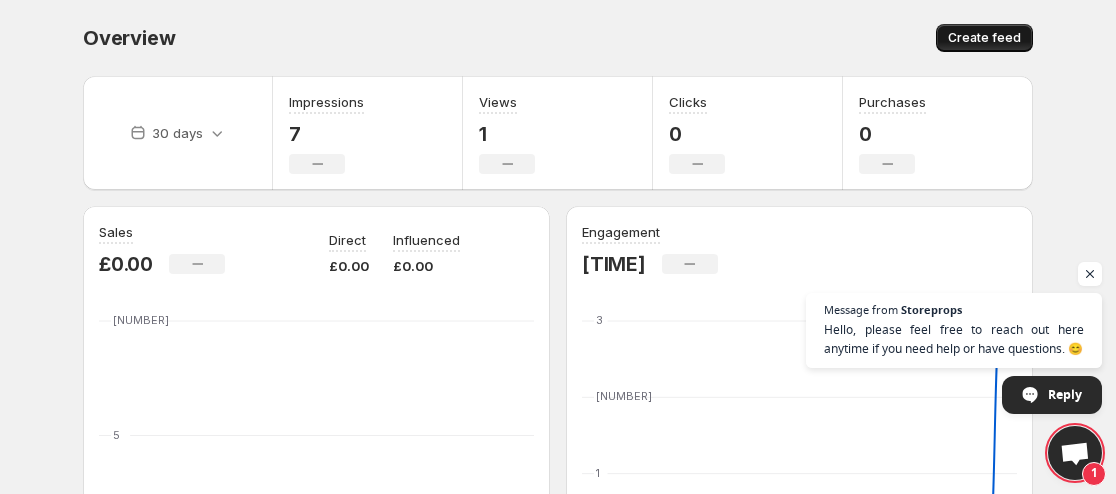 click on "Create feed" at bounding box center (984, 38) 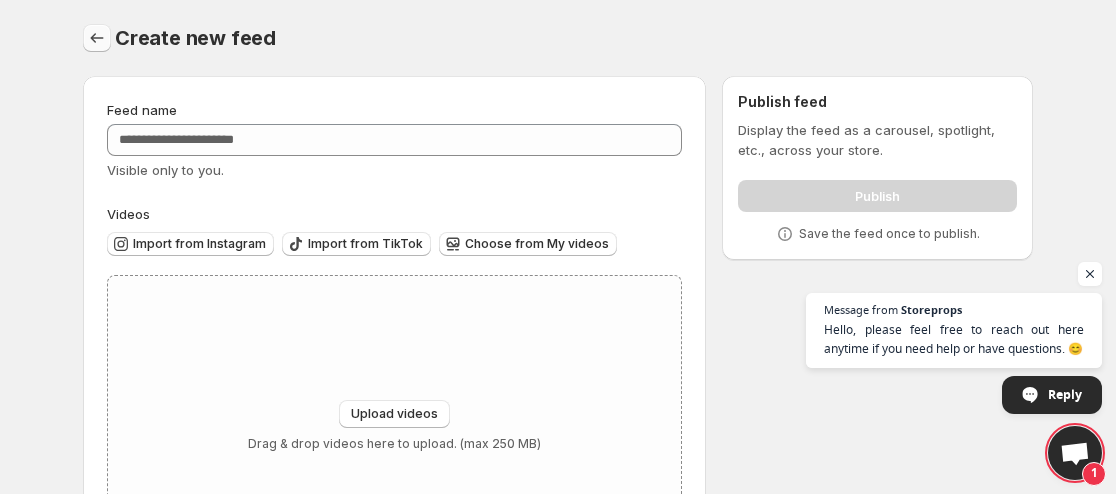 click at bounding box center [97, 38] 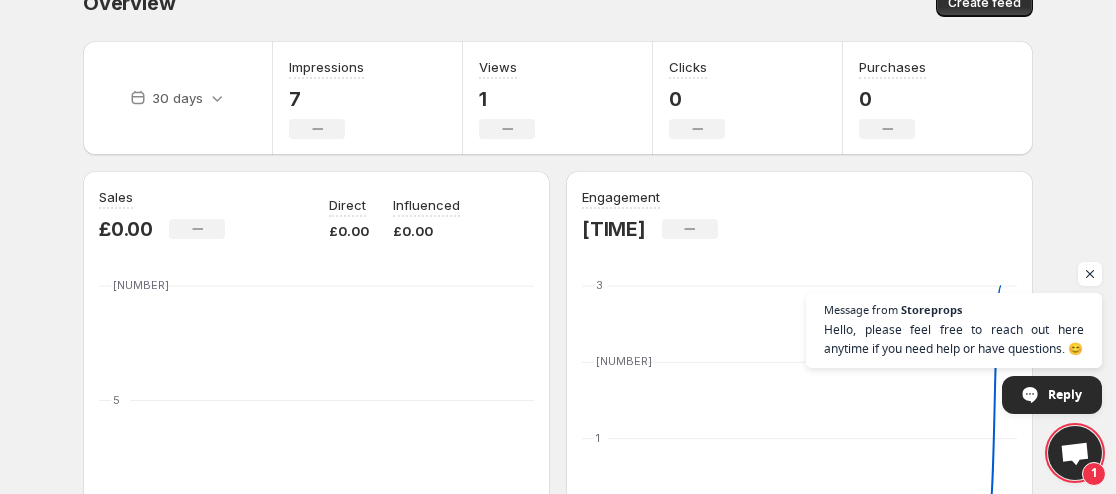 scroll, scrollTop: 0, scrollLeft: 0, axis: both 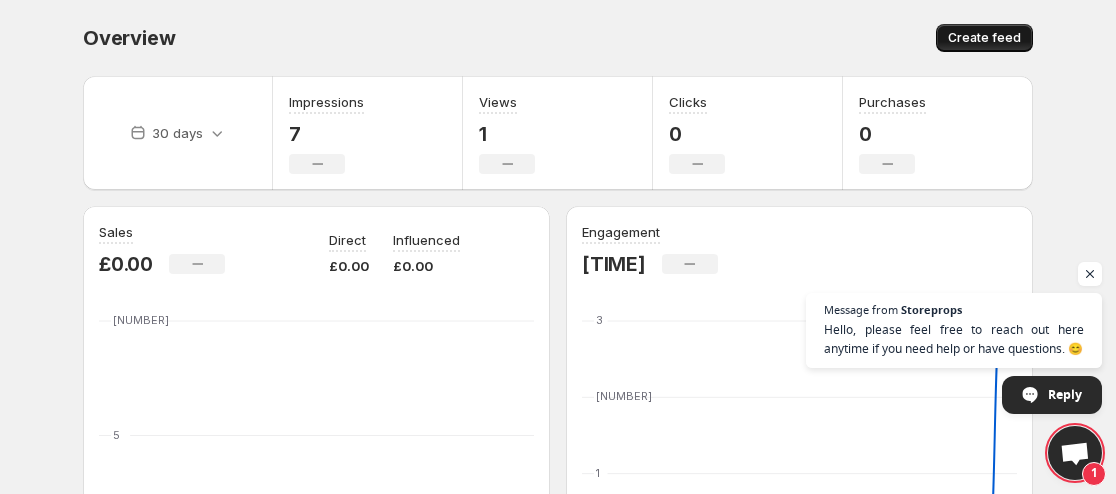 click on "Create feed" at bounding box center [984, 38] 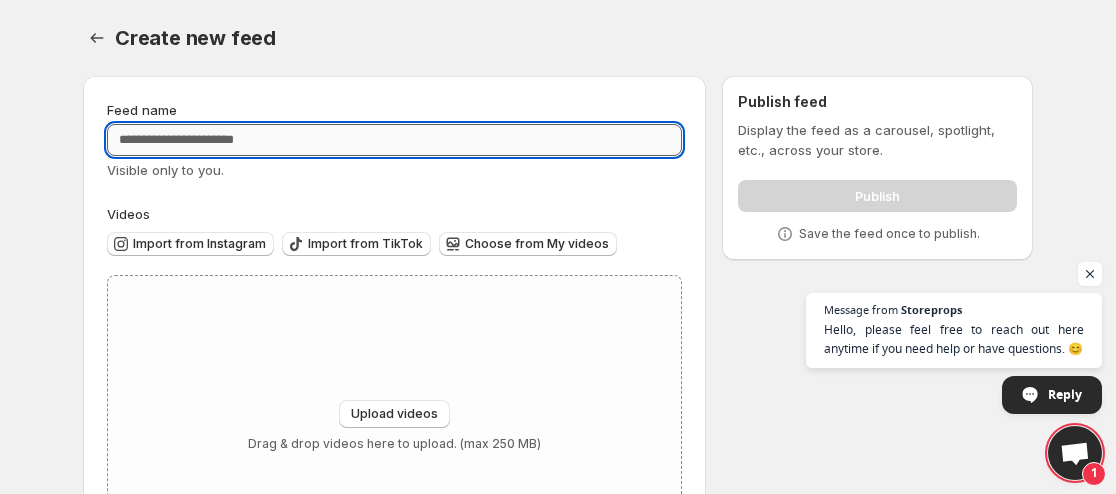 click on "Feed name" at bounding box center (394, 140) 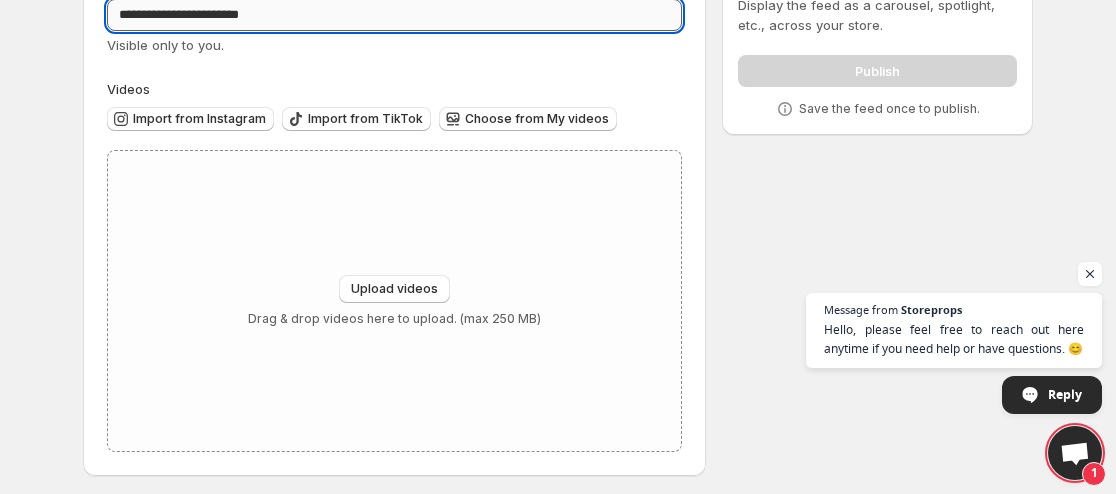 scroll, scrollTop: 131, scrollLeft: 0, axis: vertical 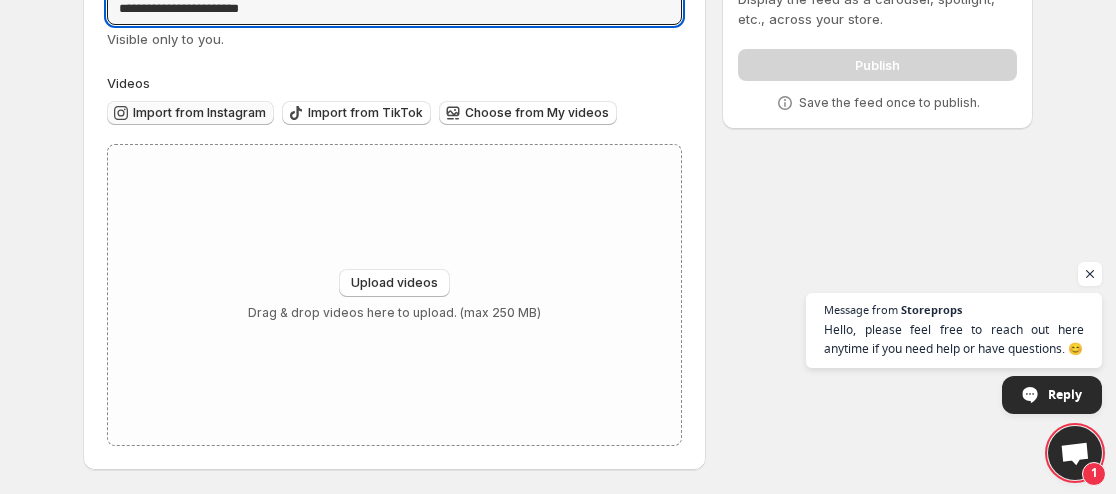 type on "**********" 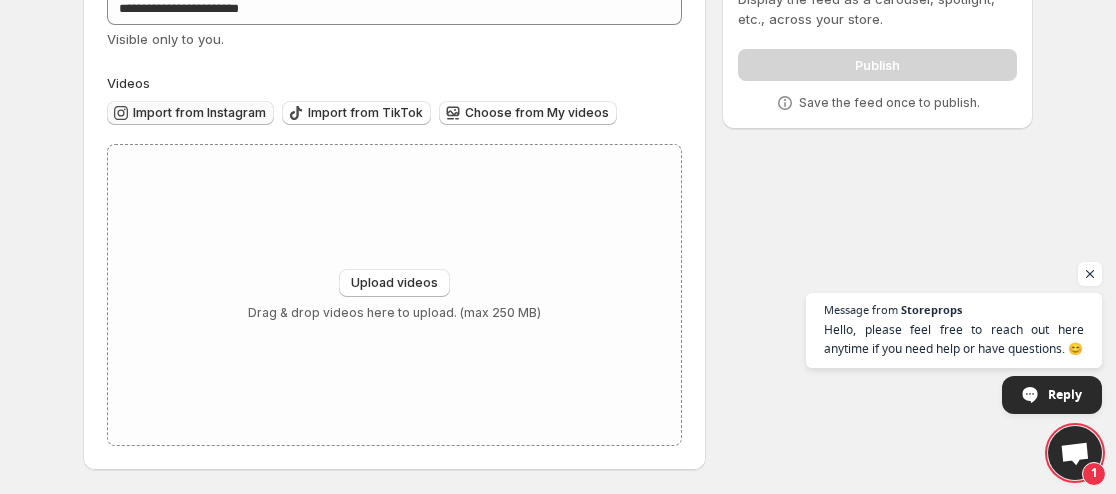 click on "Import from Instagram" at bounding box center [199, 113] 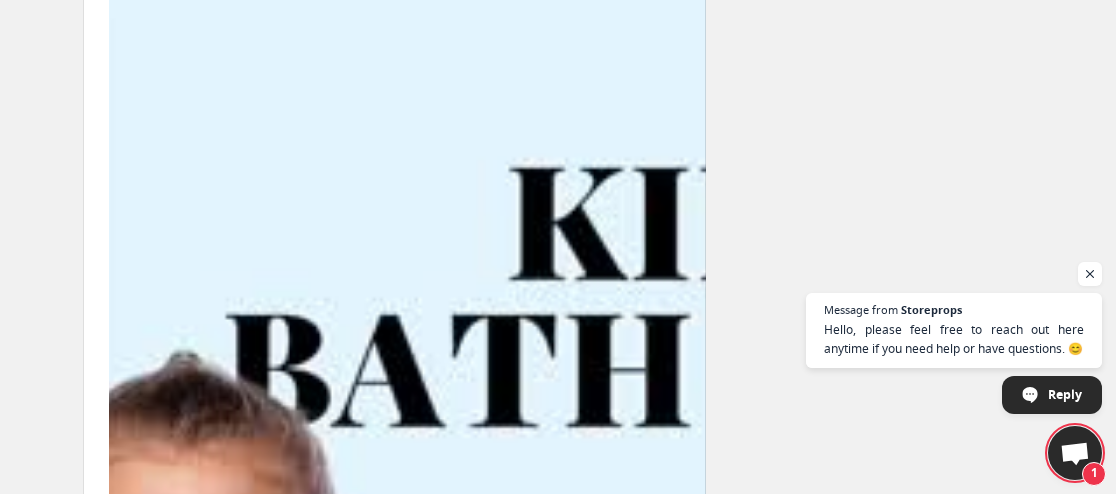 scroll, scrollTop: 0, scrollLeft: 0, axis: both 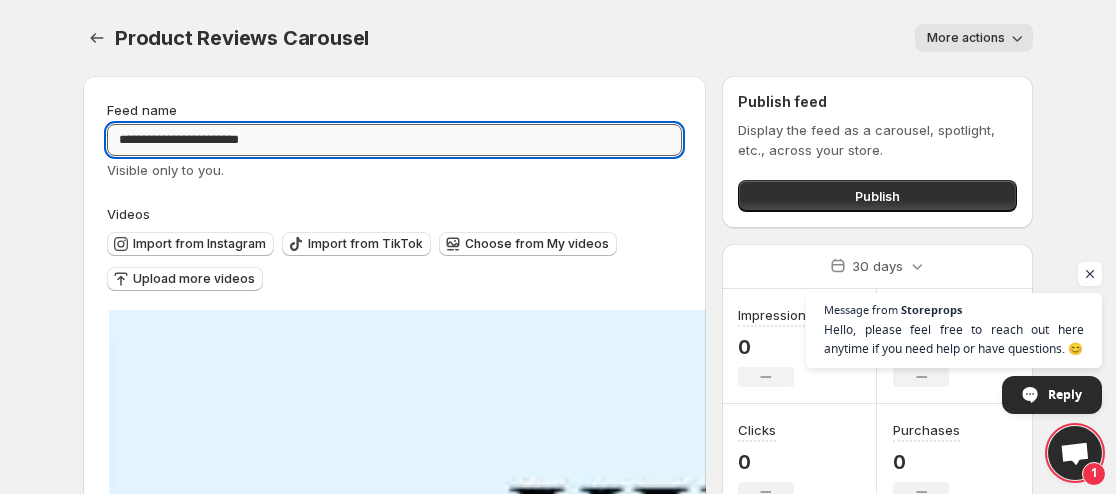 click on "**********" at bounding box center (394, 140) 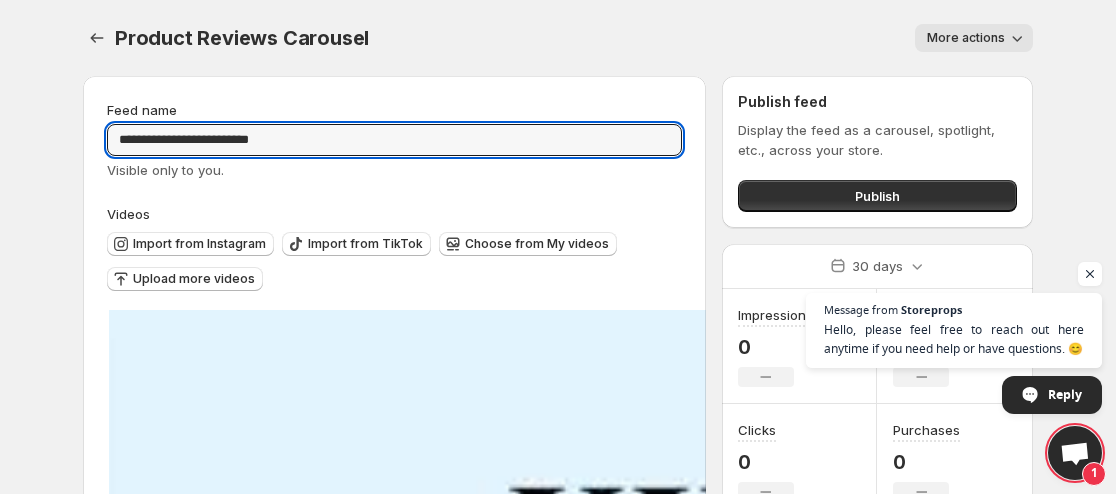 type on "**********" 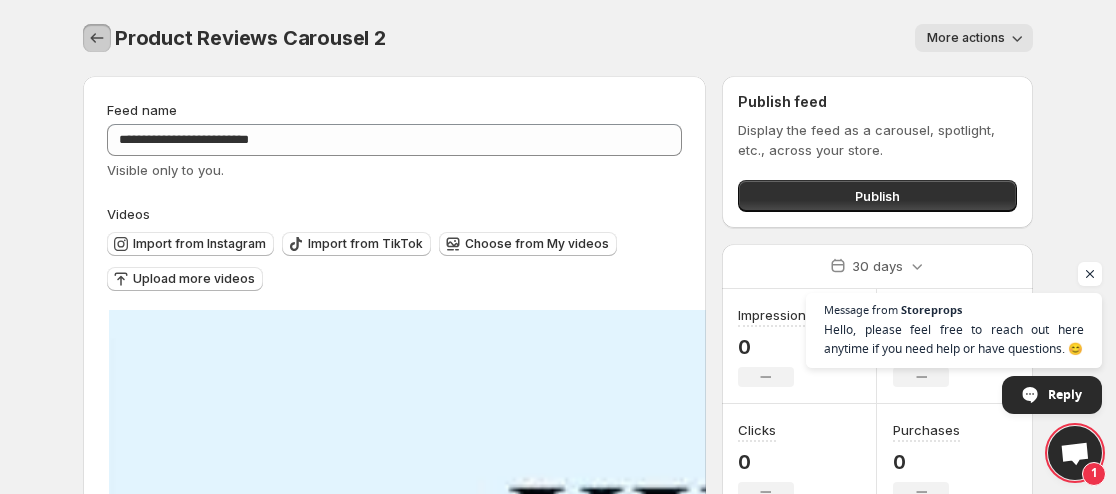 click at bounding box center (97, 38) 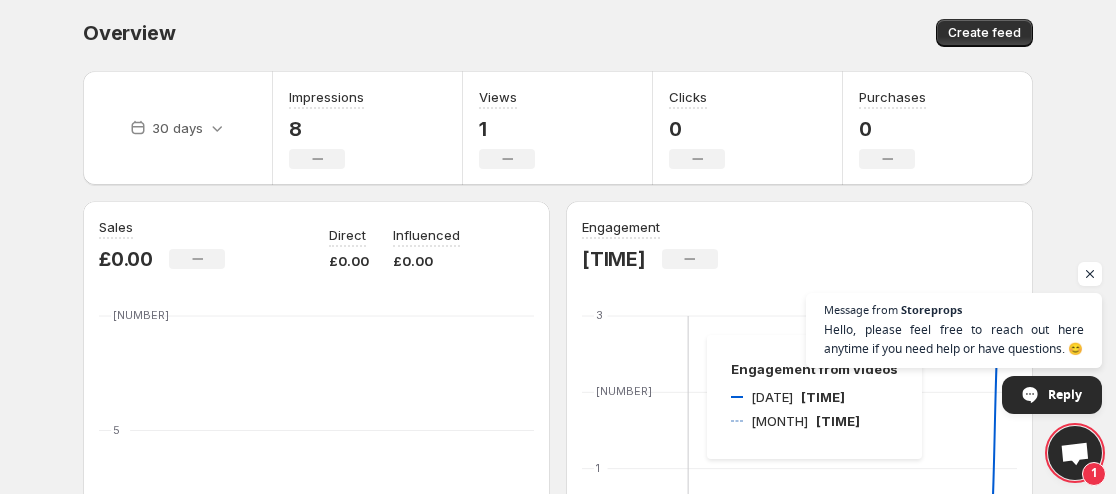 scroll, scrollTop: 0, scrollLeft: 0, axis: both 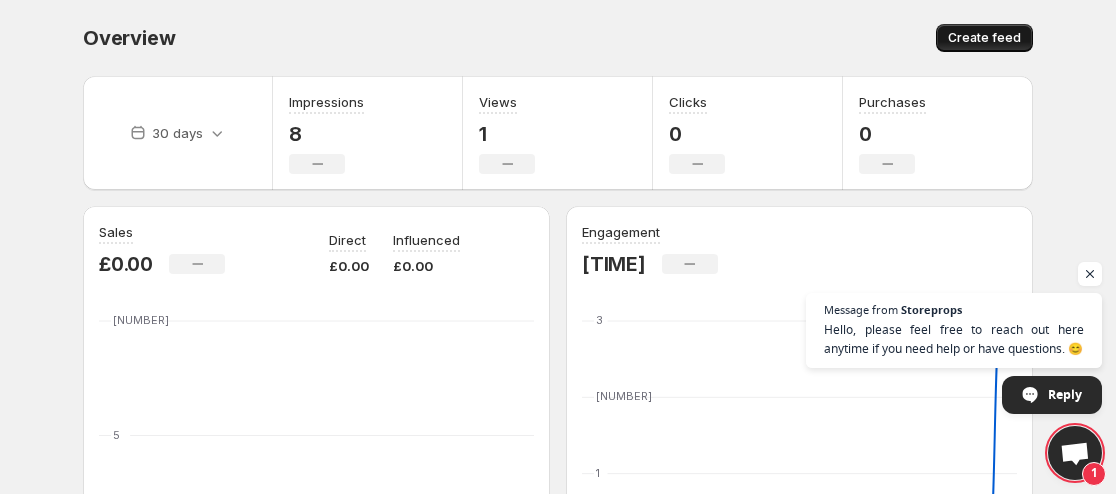 click on "Create feed" at bounding box center (984, 38) 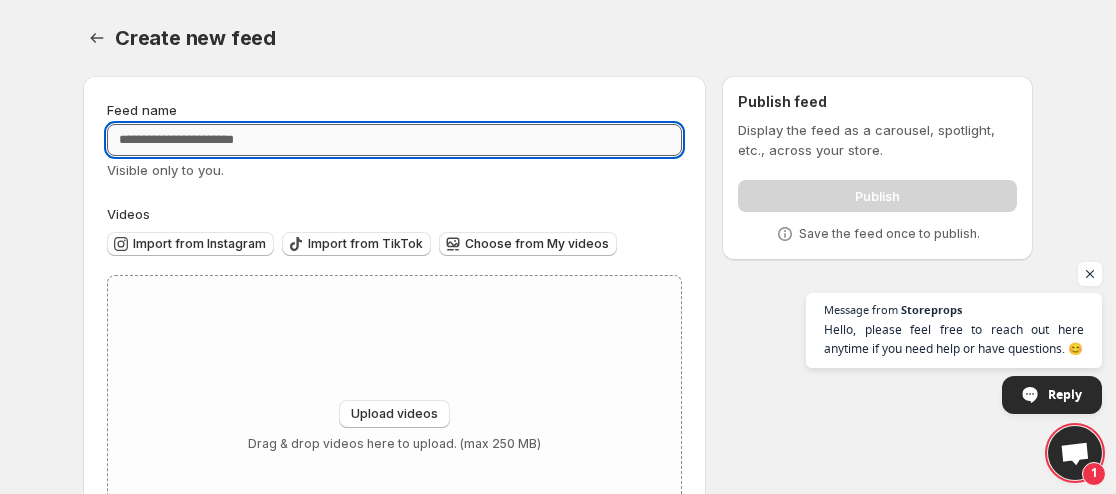 click on "Feed name" at bounding box center (394, 140) 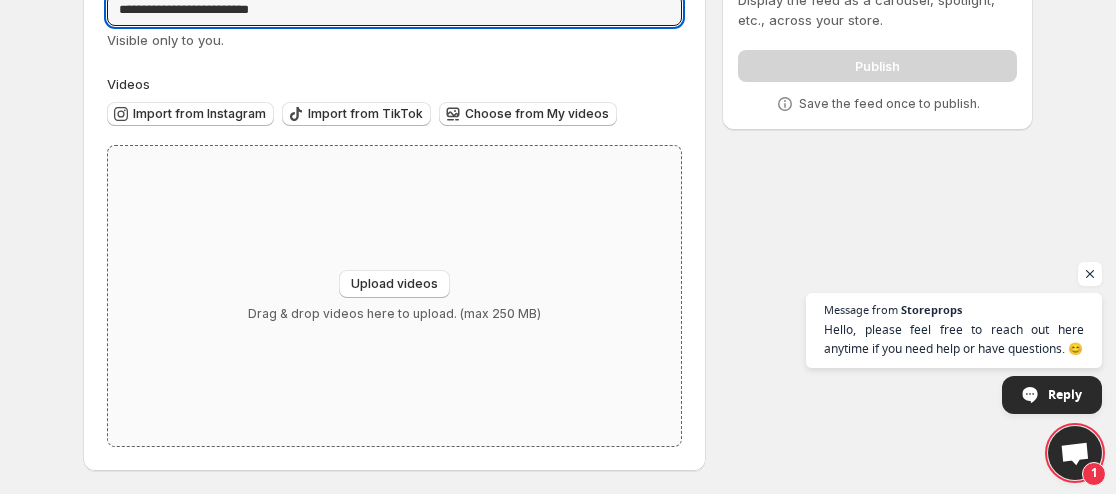scroll, scrollTop: 131, scrollLeft: 0, axis: vertical 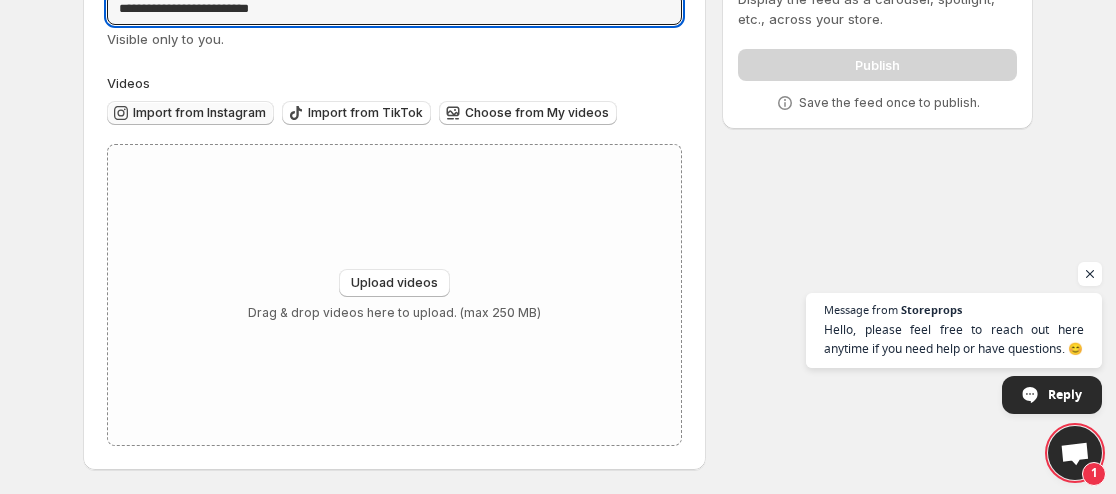 type on "**********" 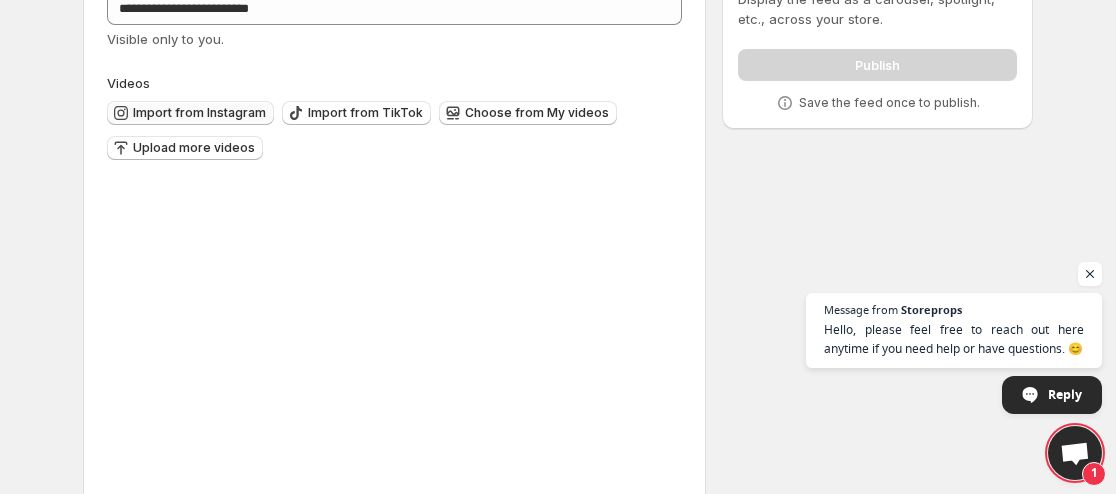 click on "Import from Instagram" at bounding box center (190, 113) 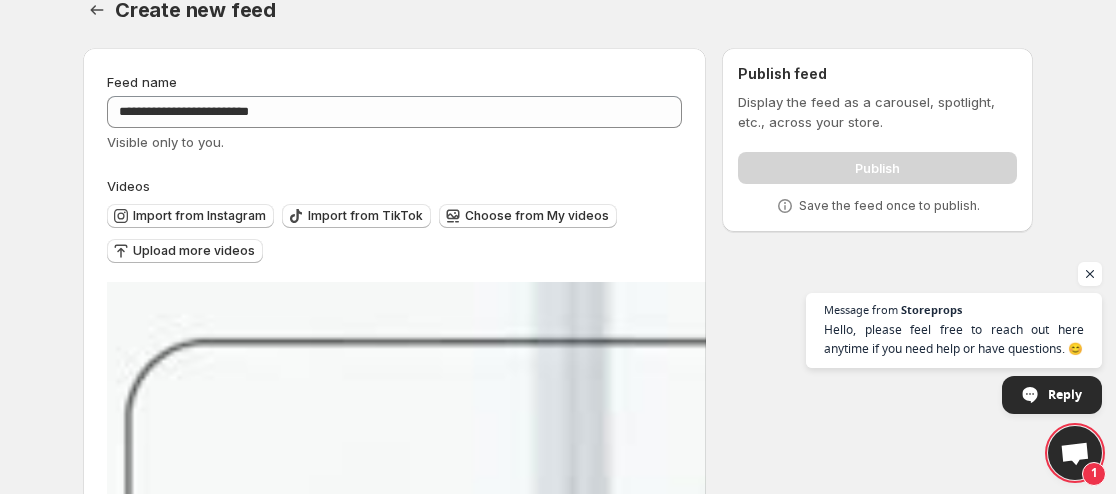 scroll, scrollTop: 0, scrollLeft: 0, axis: both 